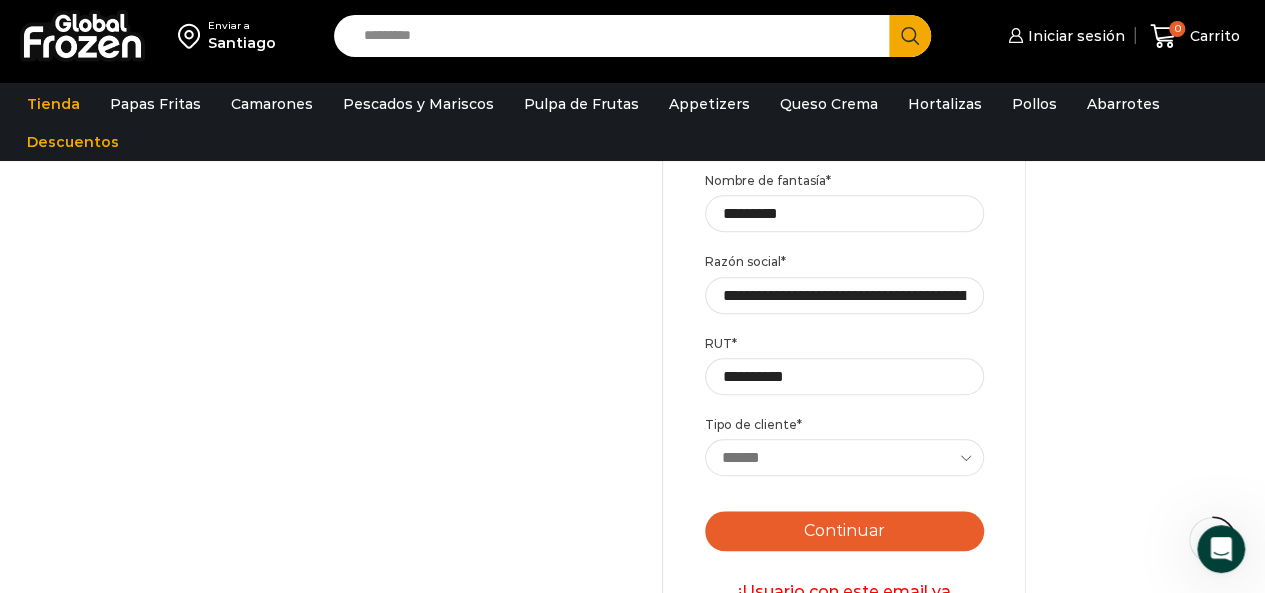 scroll, scrollTop: 628, scrollLeft: 0, axis: vertical 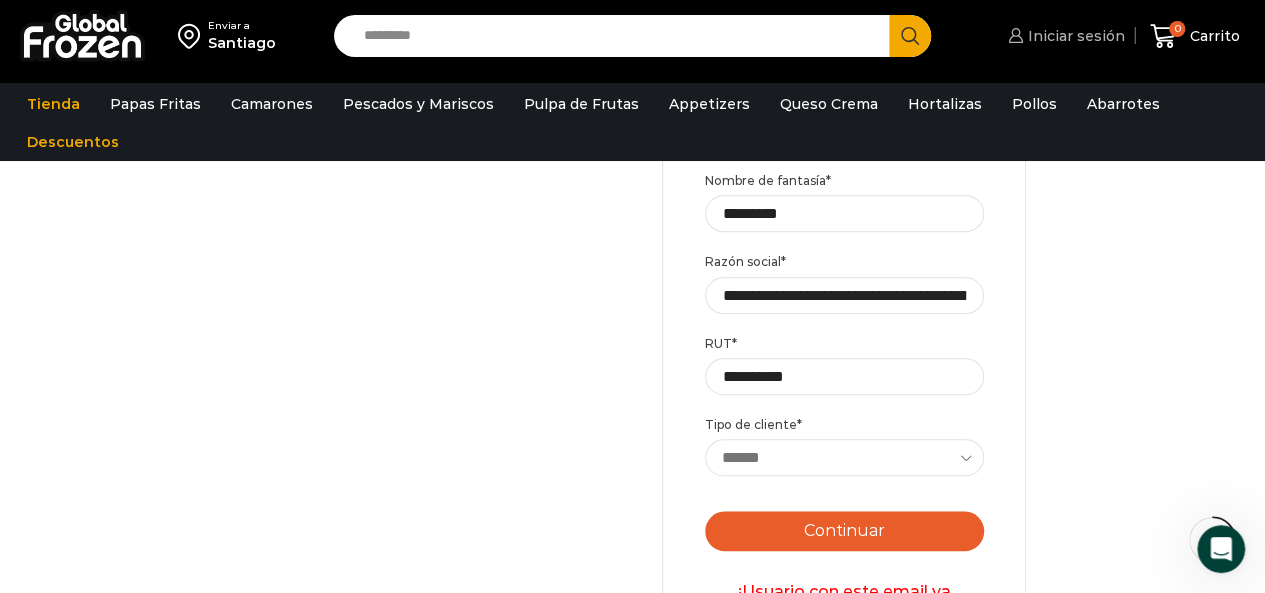 click on "Iniciar sesión" at bounding box center (1074, 36) 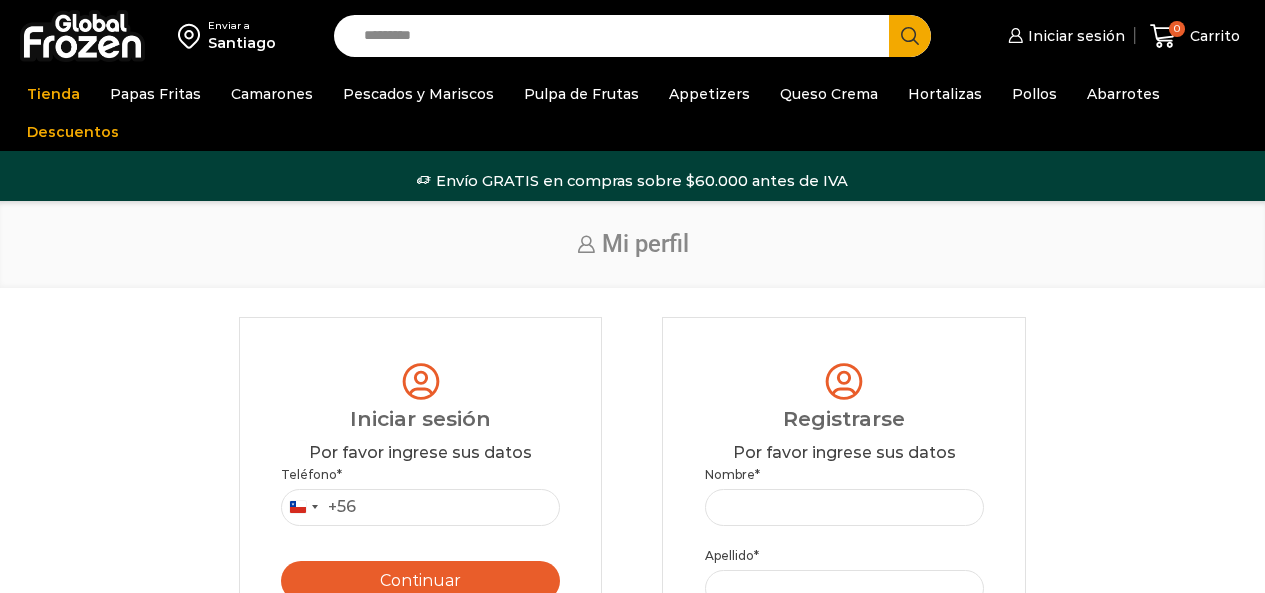 scroll, scrollTop: 0, scrollLeft: 0, axis: both 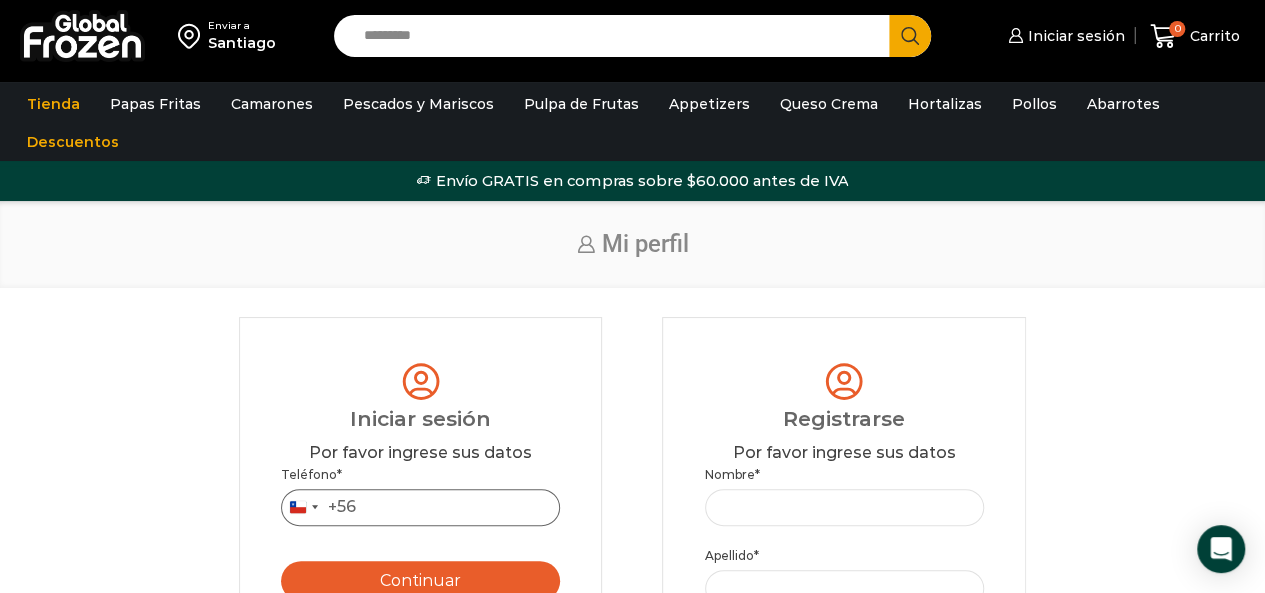 click on "Teléfono
*" at bounding box center [420, 507] 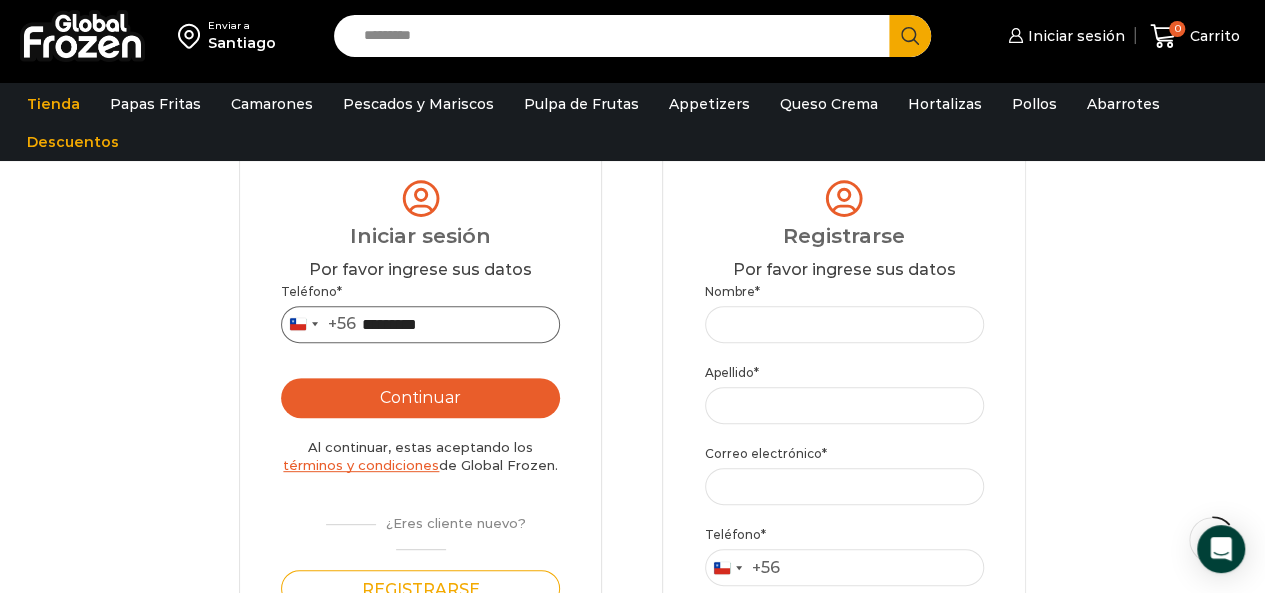 scroll, scrollTop: 199, scrollLeft: 0, axis: vertical 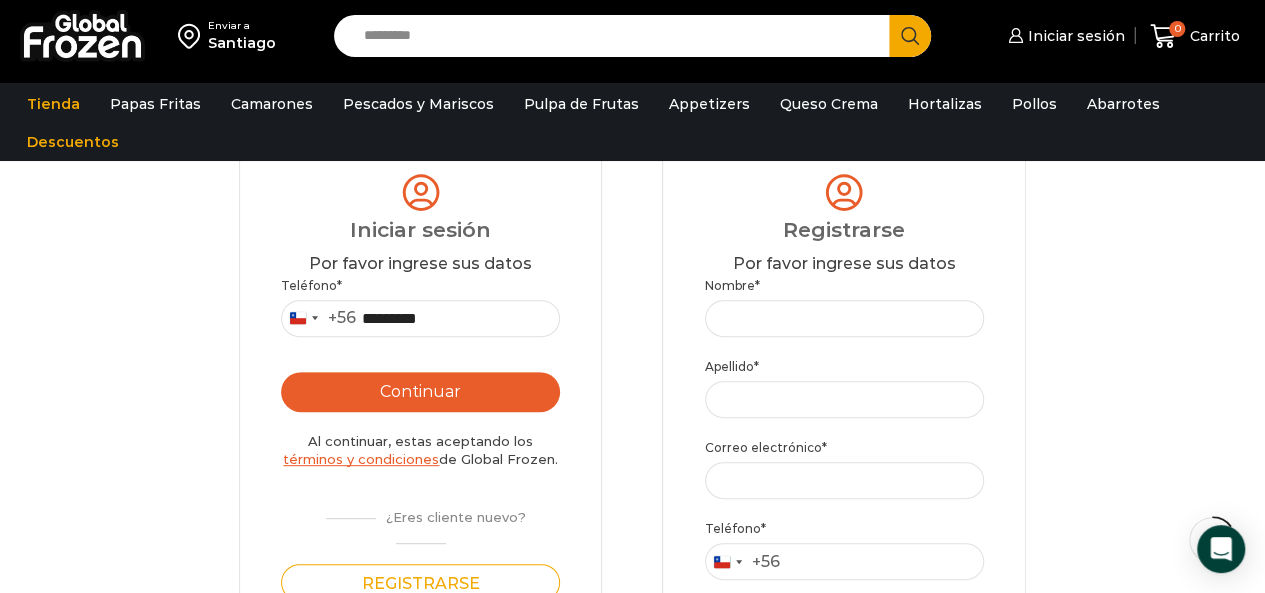 click on "Continuar" at bounding box center (420, 392) 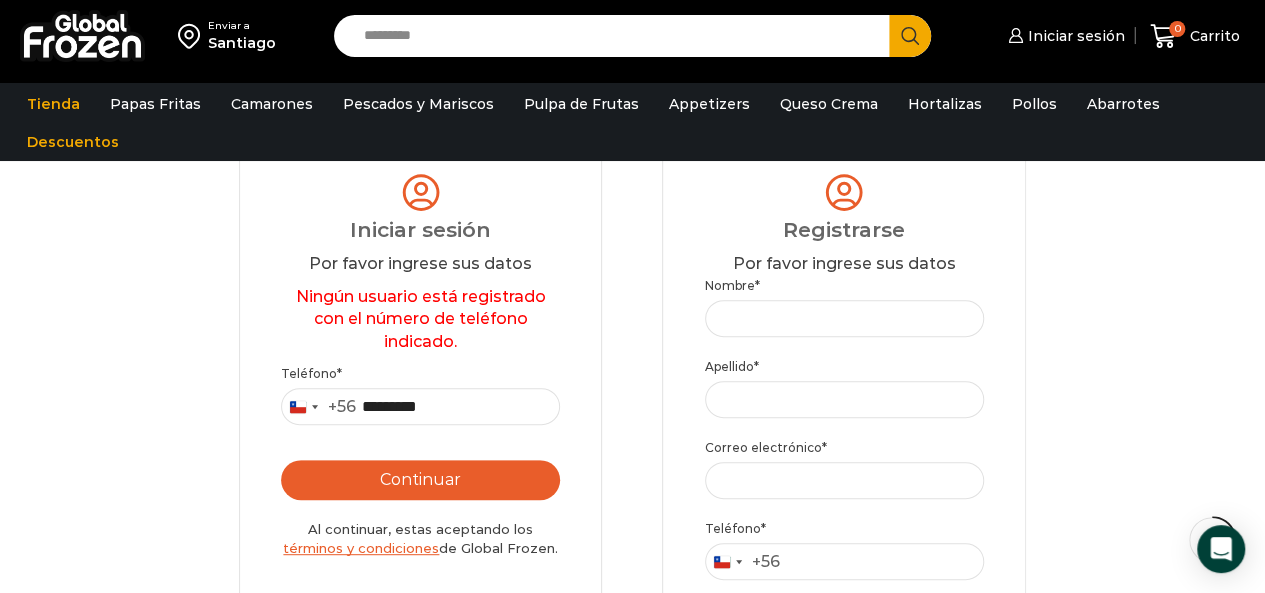 scroll, scrollTop: 306, scrollLeft: 0, axis: vertical 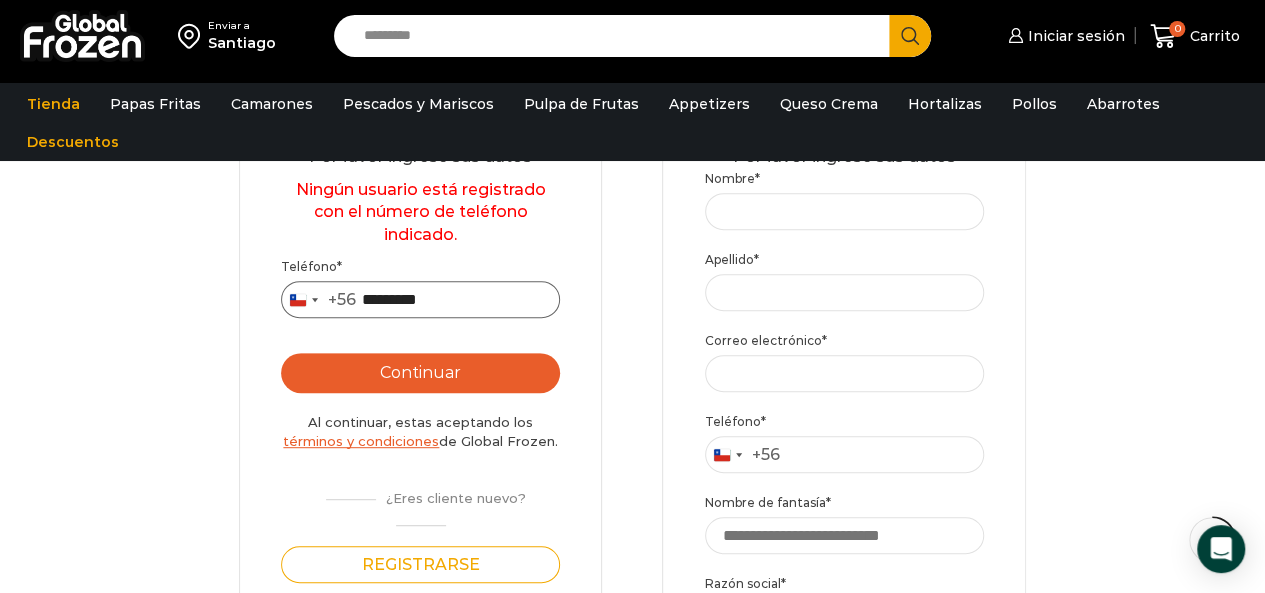 click on "*********" at bounding box center [420, 299] 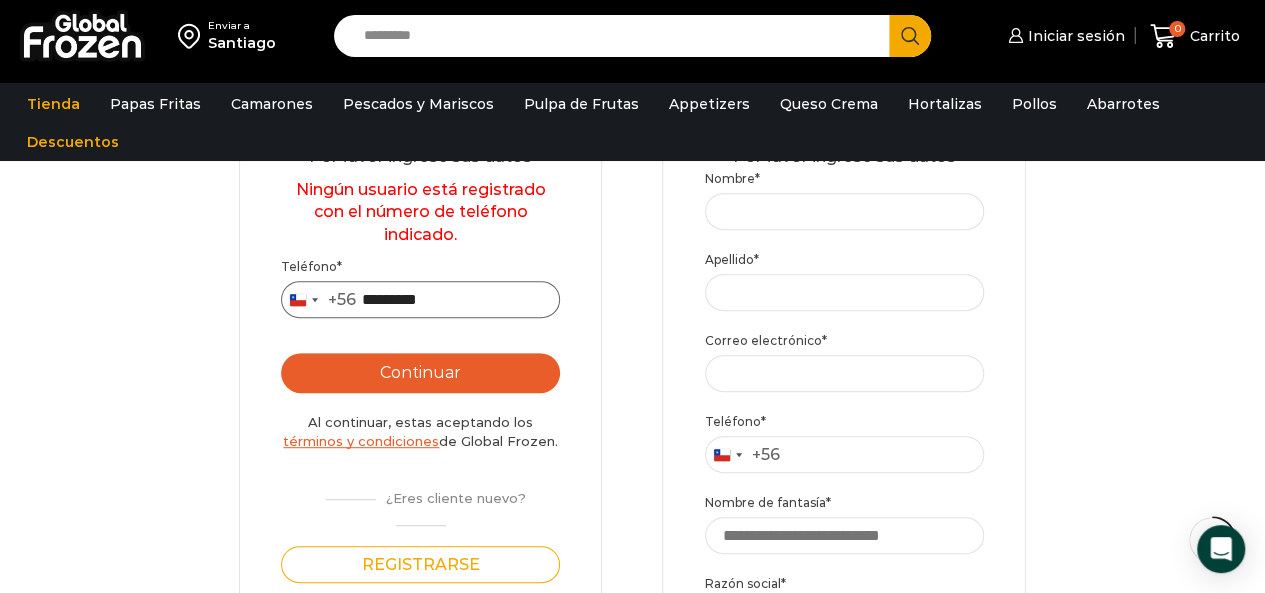 type on "*********" 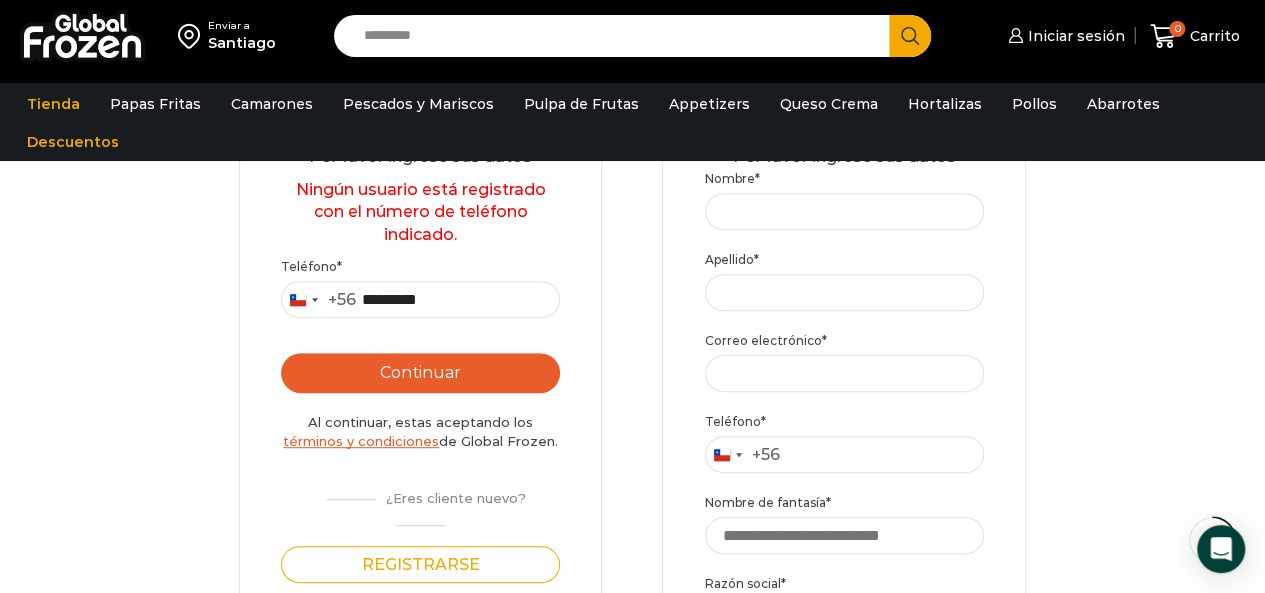click on "Continuar" at bounding box center (420, 373) 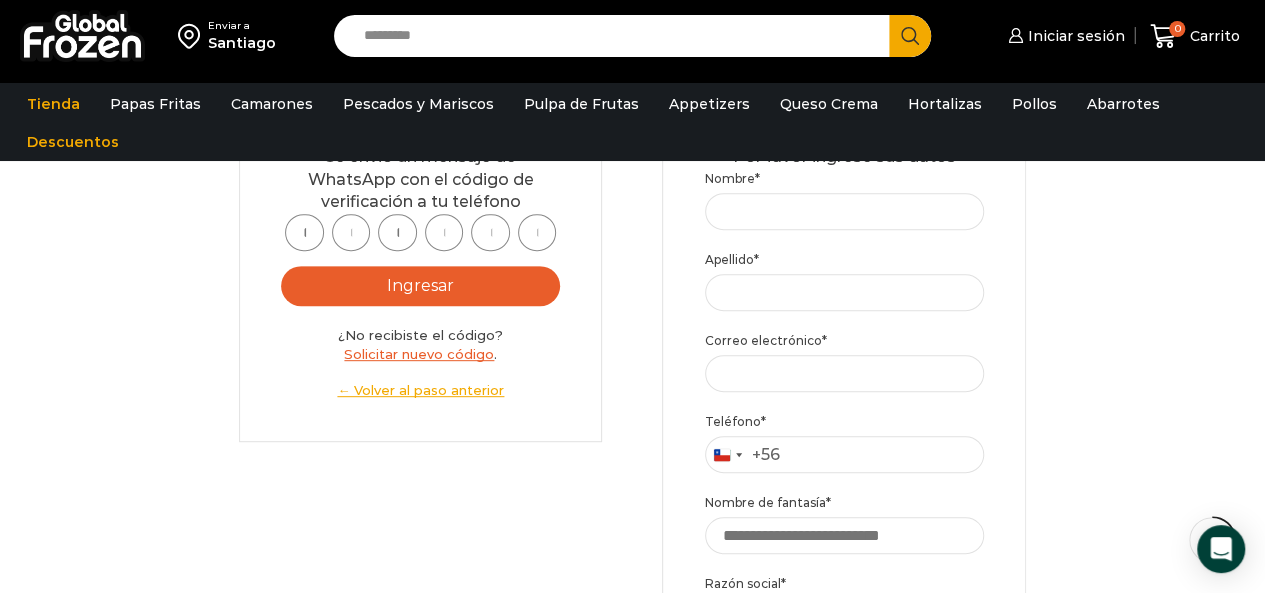 click at bounding box center [304, 232] 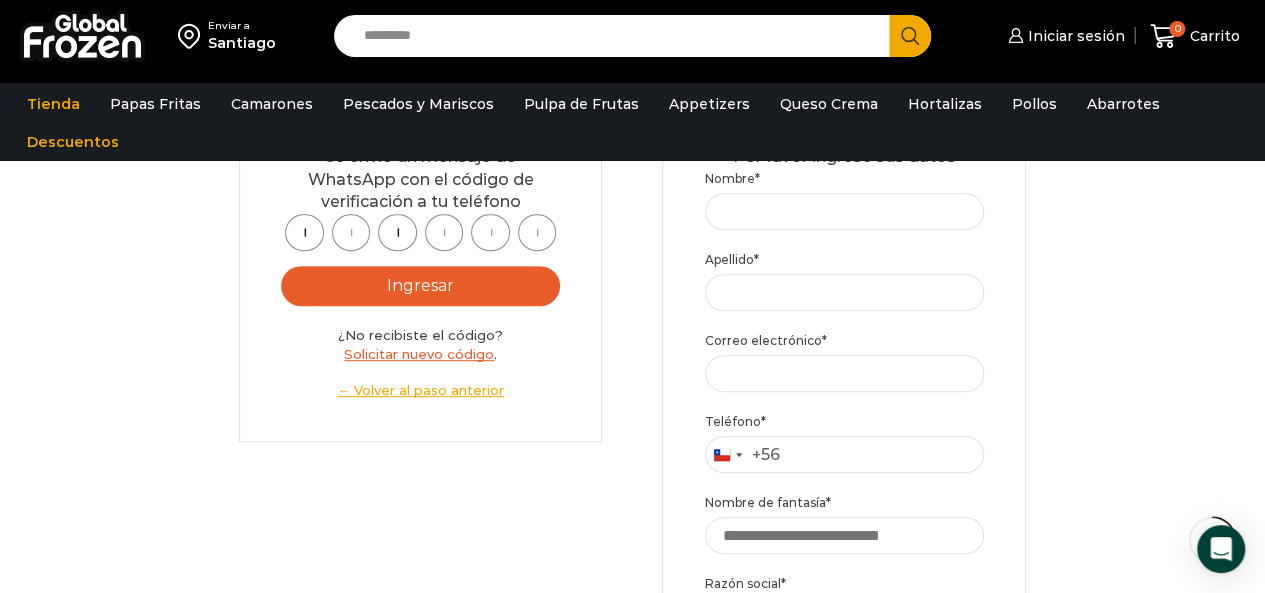 scroll, scrollTop: 0, scrollLeft: 6, axis: horizontal 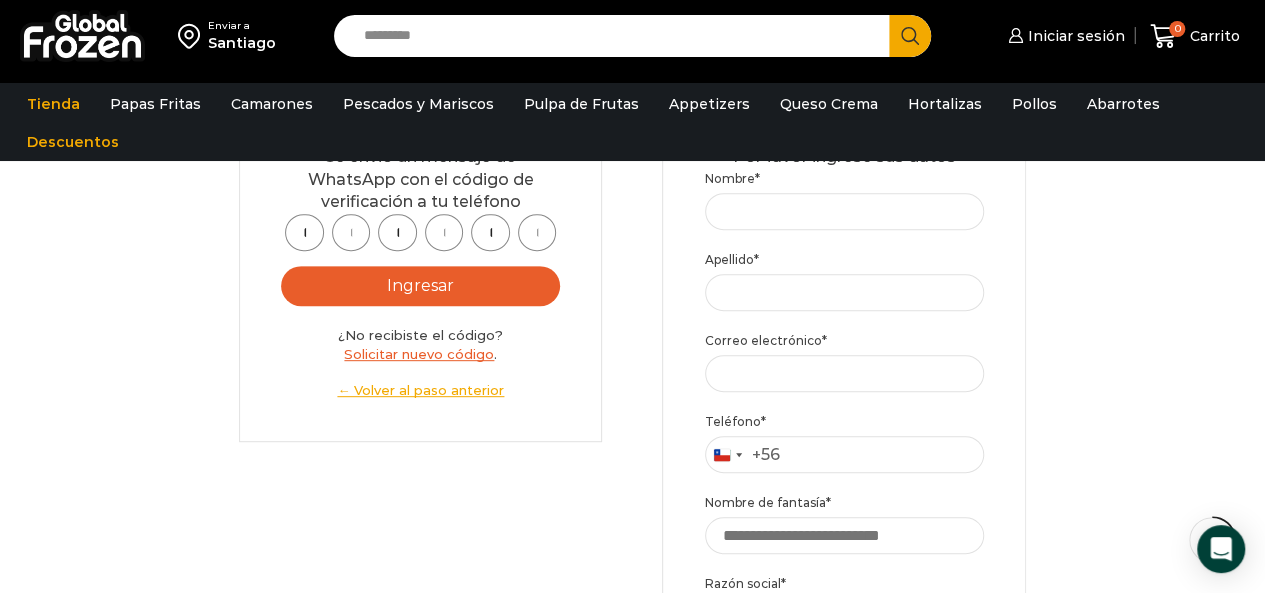 click on "Ingresar" at bounding box center (420, 286) 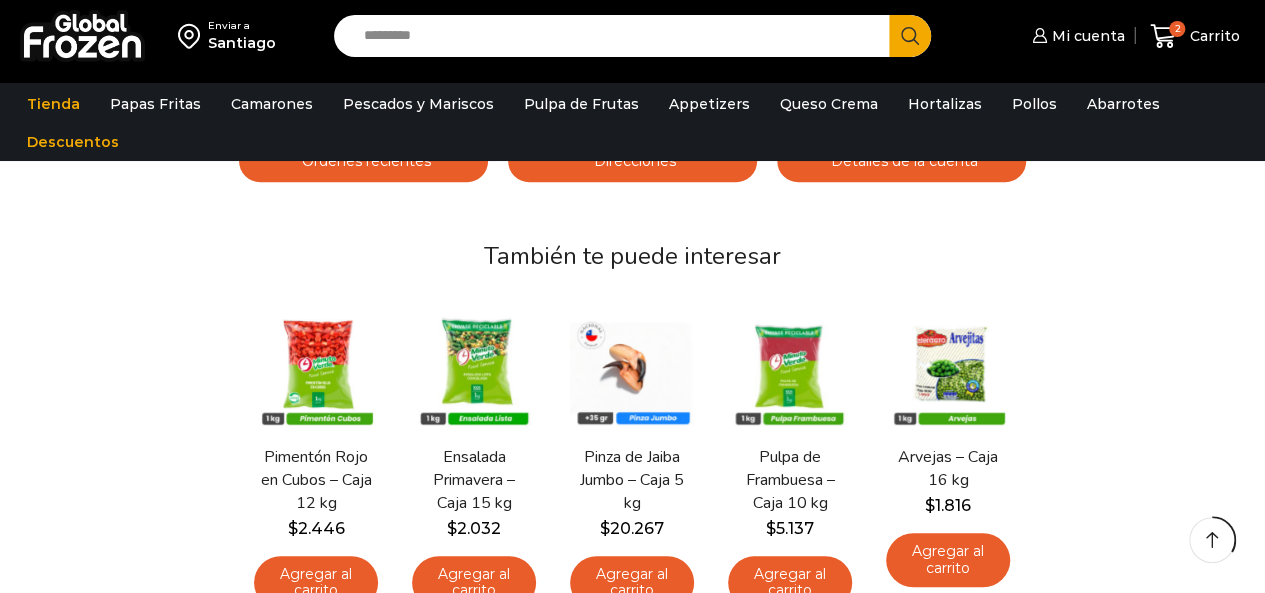 scroll, scrollTop: 296, scrollLeft: 0, axis: vertical 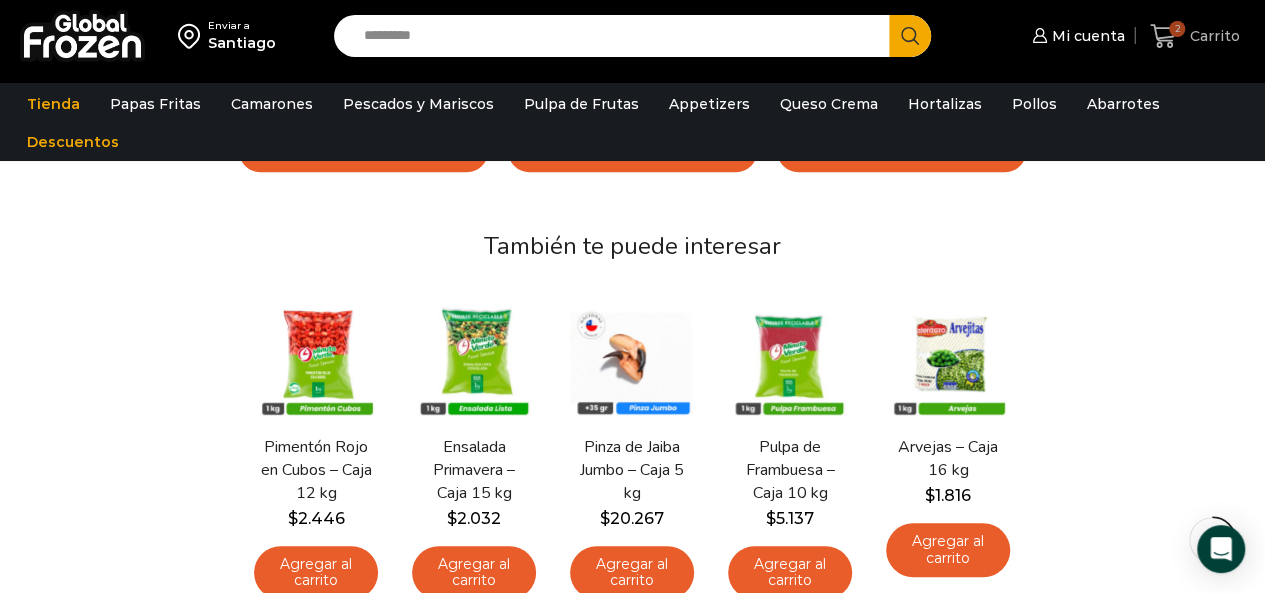 click on "Carrito" at bounding box center [1212, 36] 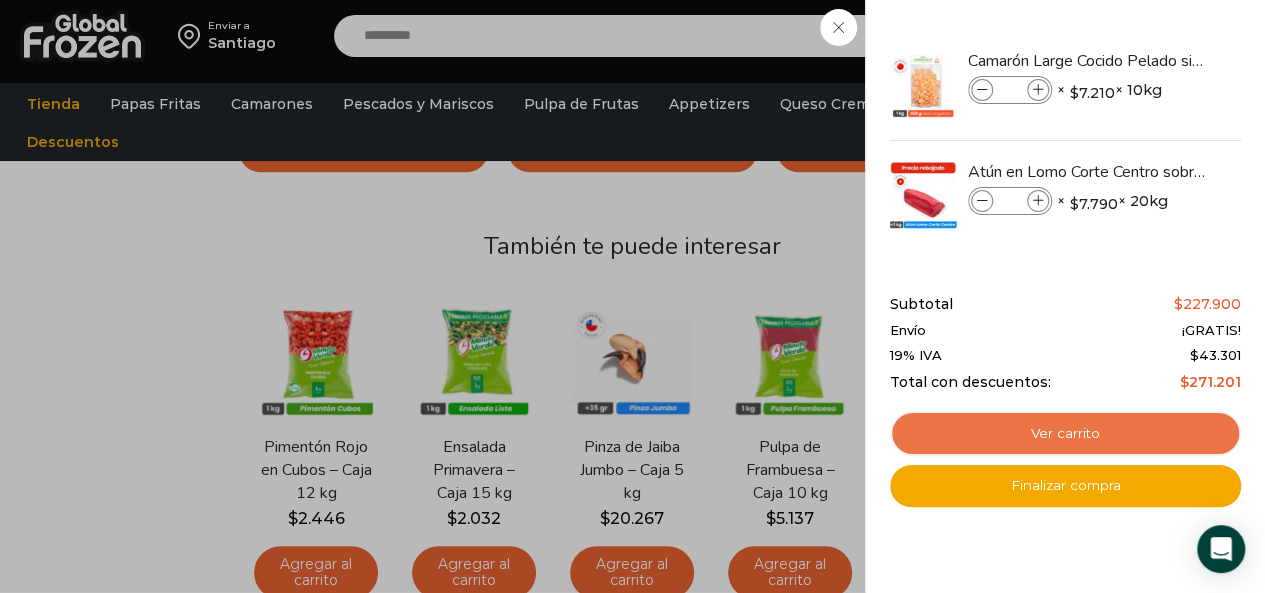 click on "Ver carrito" at bounding box center [1065, 434] 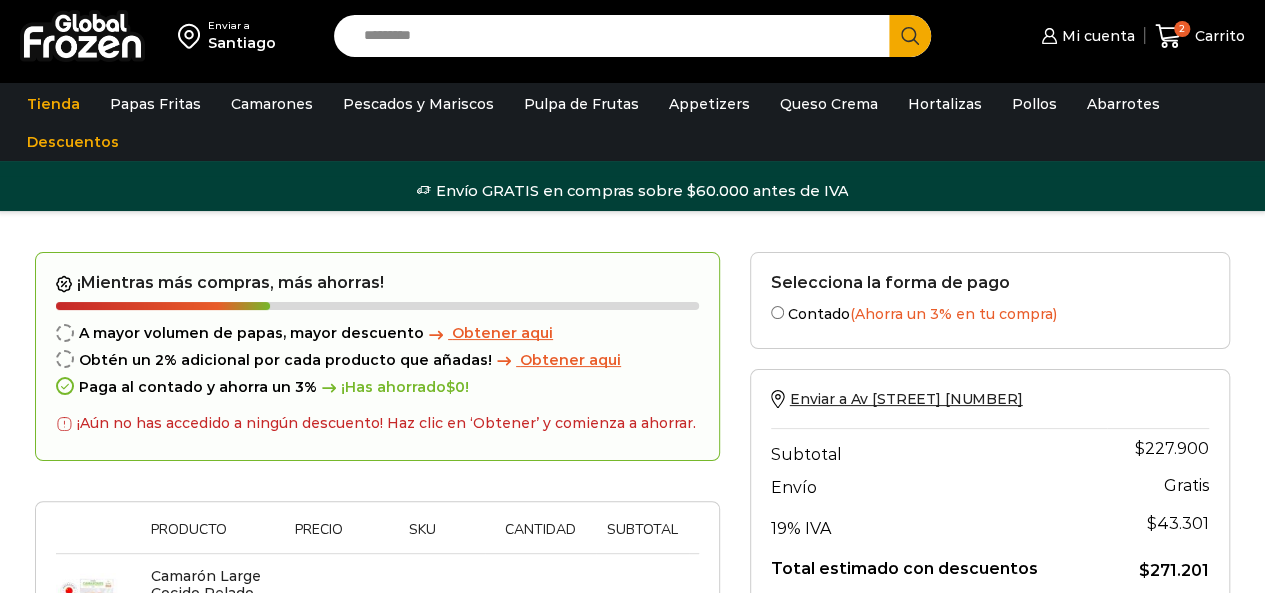 scroll, scrollTop: 137, scrollLeft: 0, axis: vertical 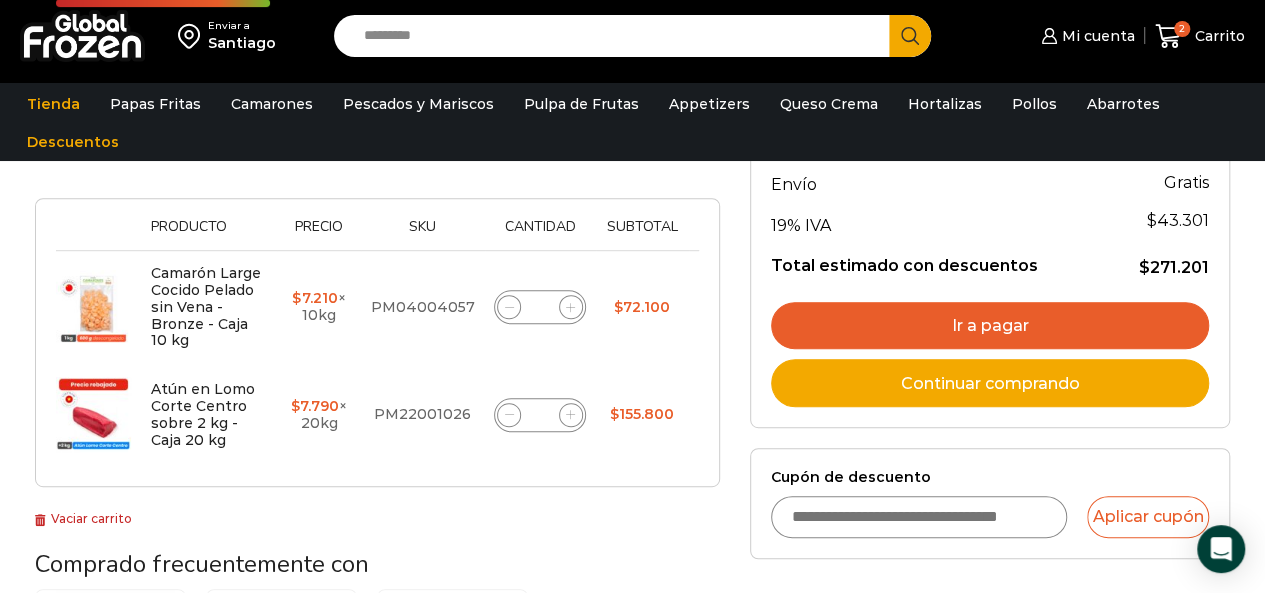 click on "Cupón de descuento" at bounding box center (919, 517) 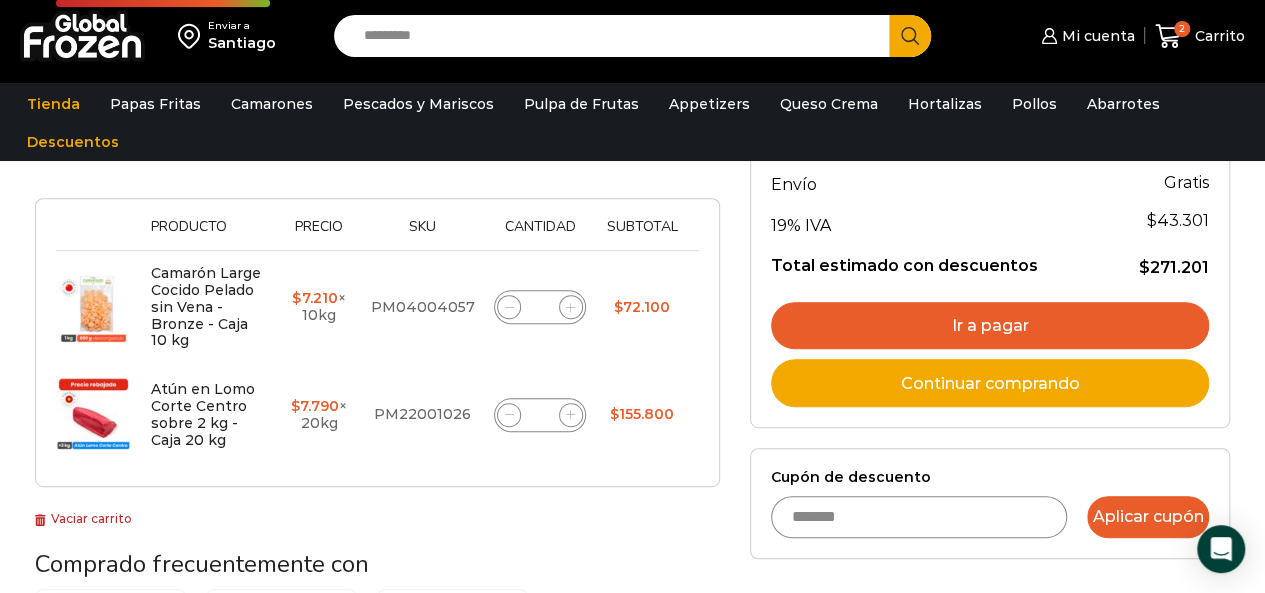 type on "*******" 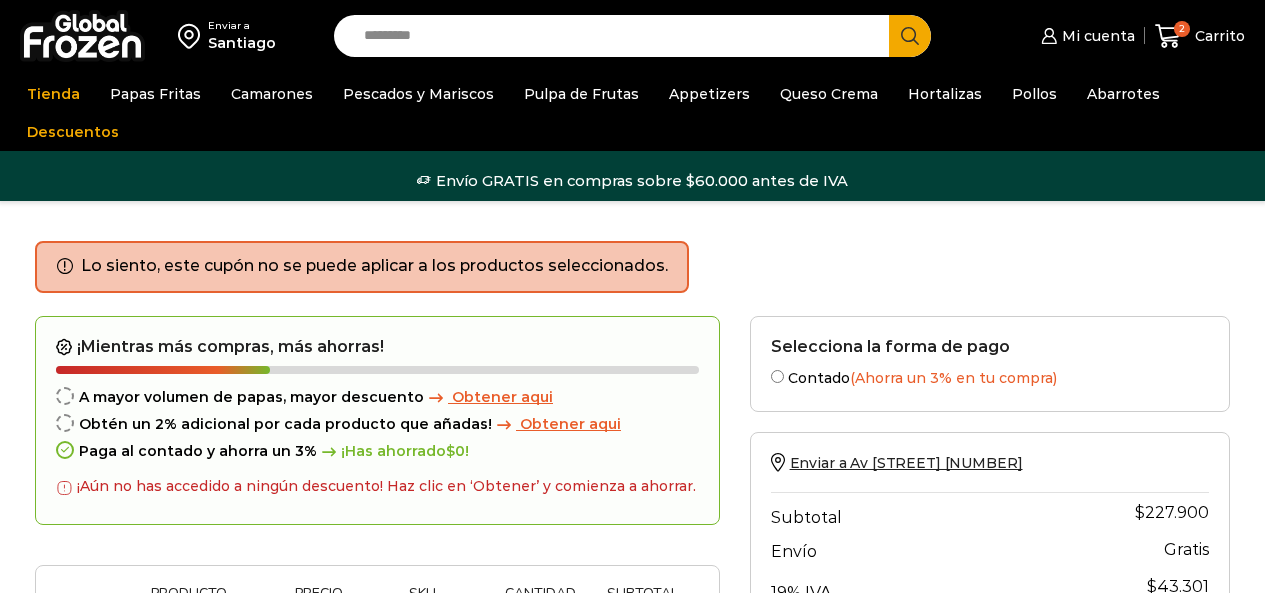 scroll, scrollTop: 0, scrollLeft: 0, axis: both 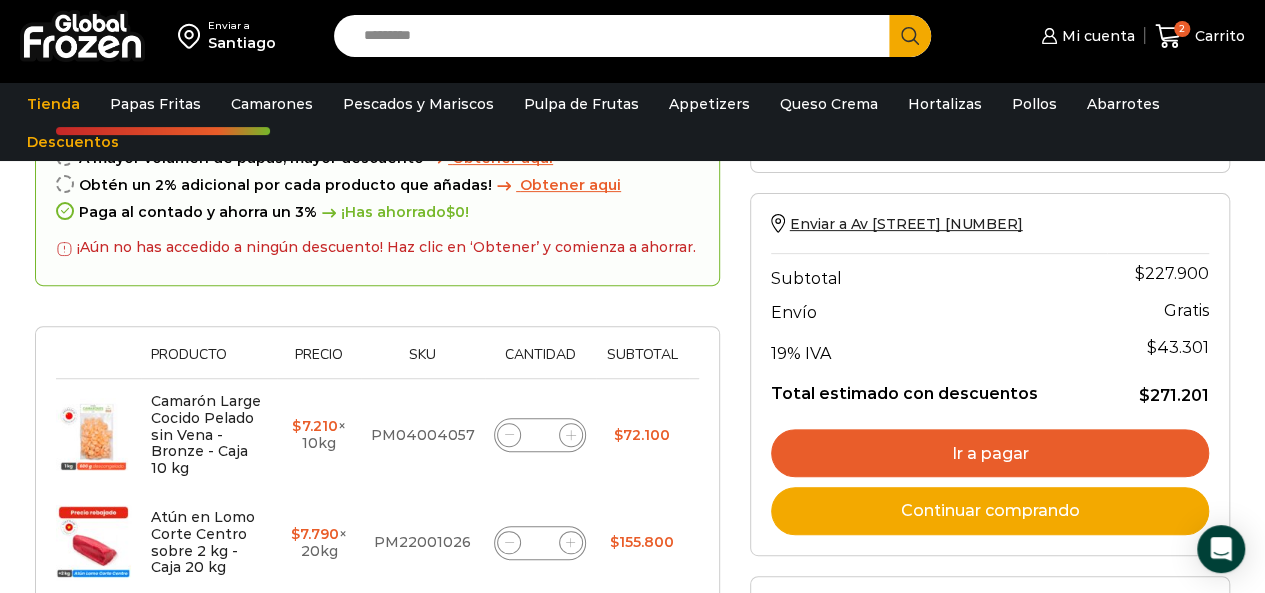 click on "Ir a pagar" at bounding box center [990, 453] 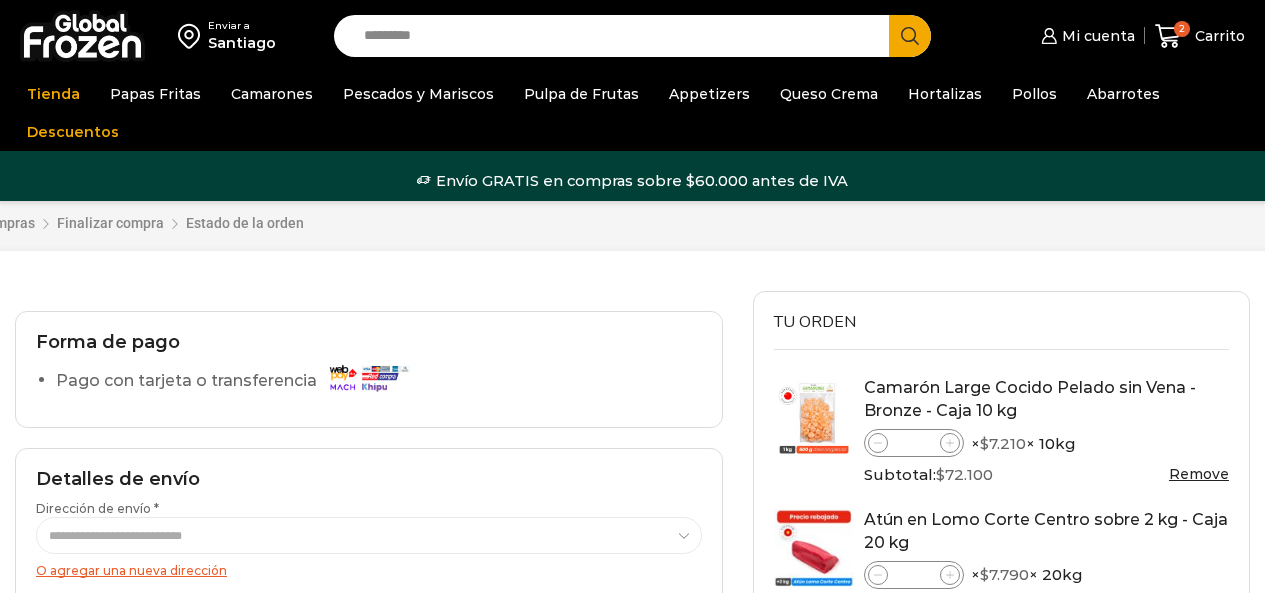 scroll, scrollTop: 0, scrollLeft: 0, axis: both 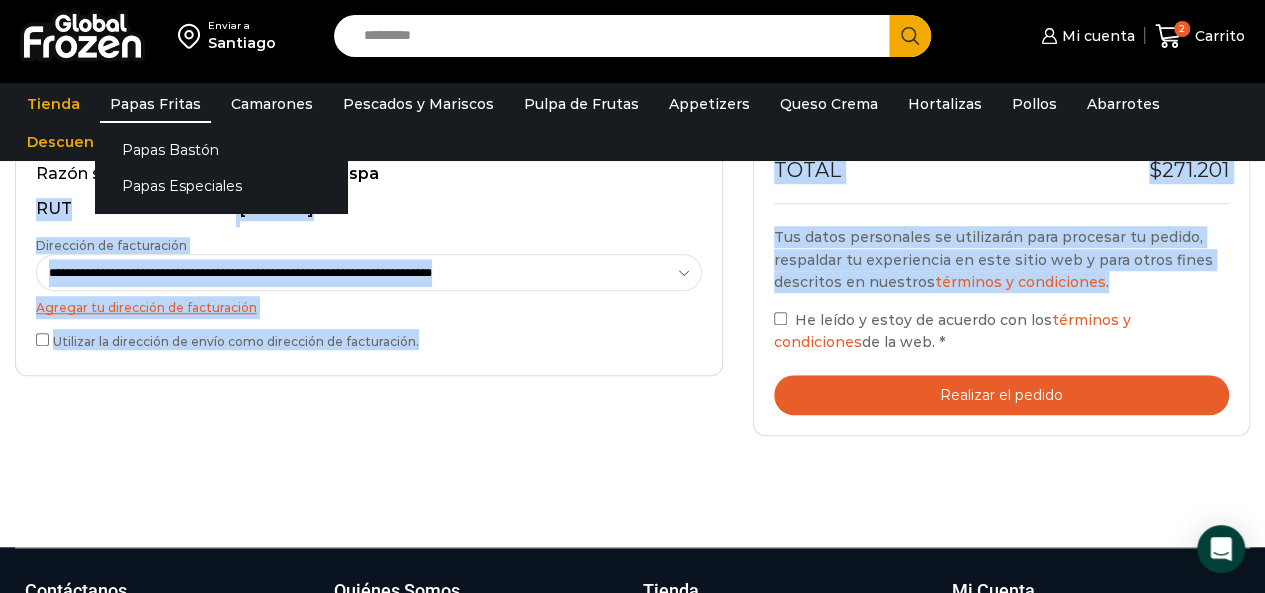 drag, startPoint x: 762, startPoint y: 339, endPoint x: 180, endPoint y: 88, distance: 633.8178 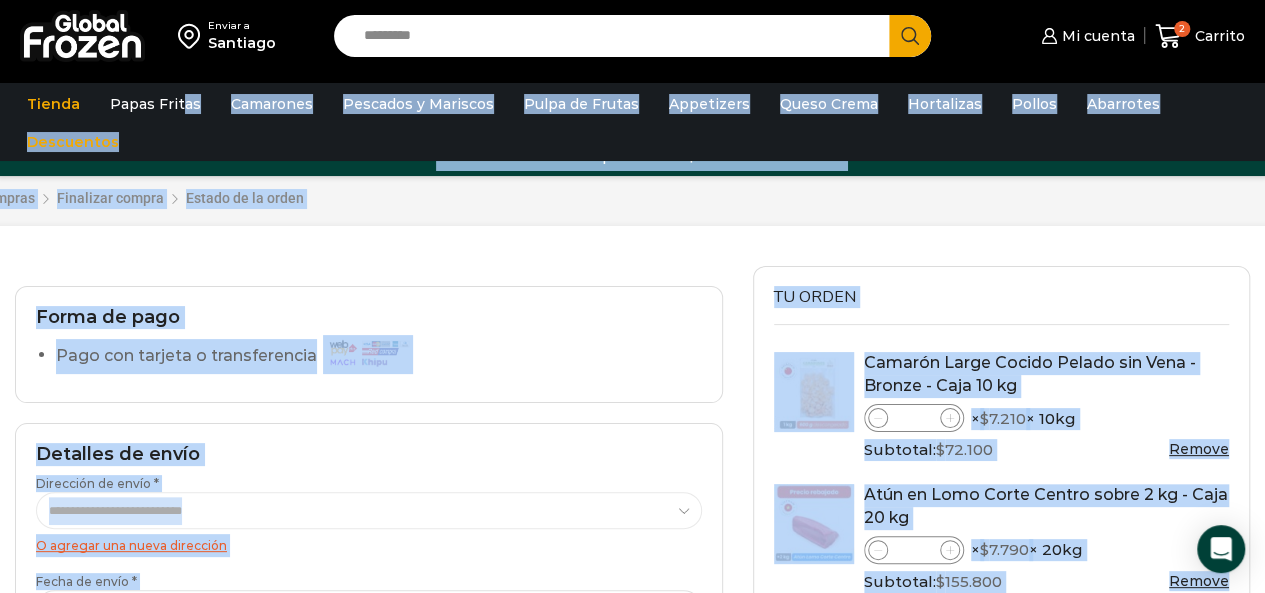 scroll, scrollTop: 0, scrollLeft: 0, axis: both 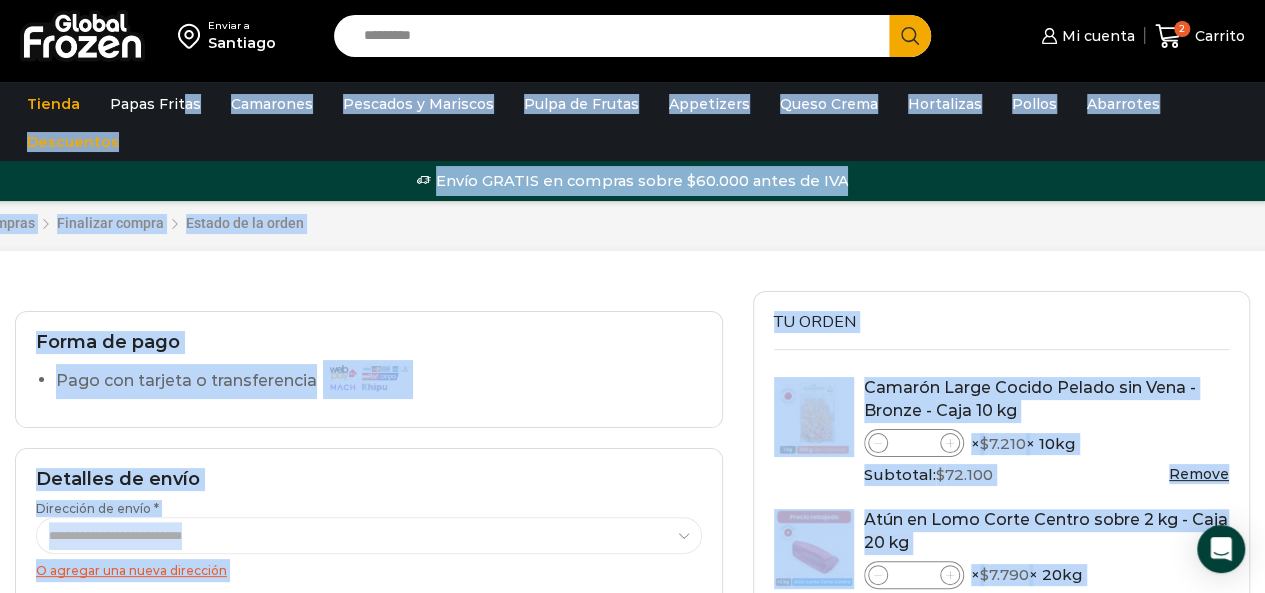click on "Carrito de compras  Finalizar compra Estado de la orden
¿Tenés un cupón de descuento?  Hacé clic aquí para ingresar el código.
Si tenés un código de cupón, por favor, aplicalo a continuación.
Cupón:
Aplicar cupón" at bounding box center (632, 226) 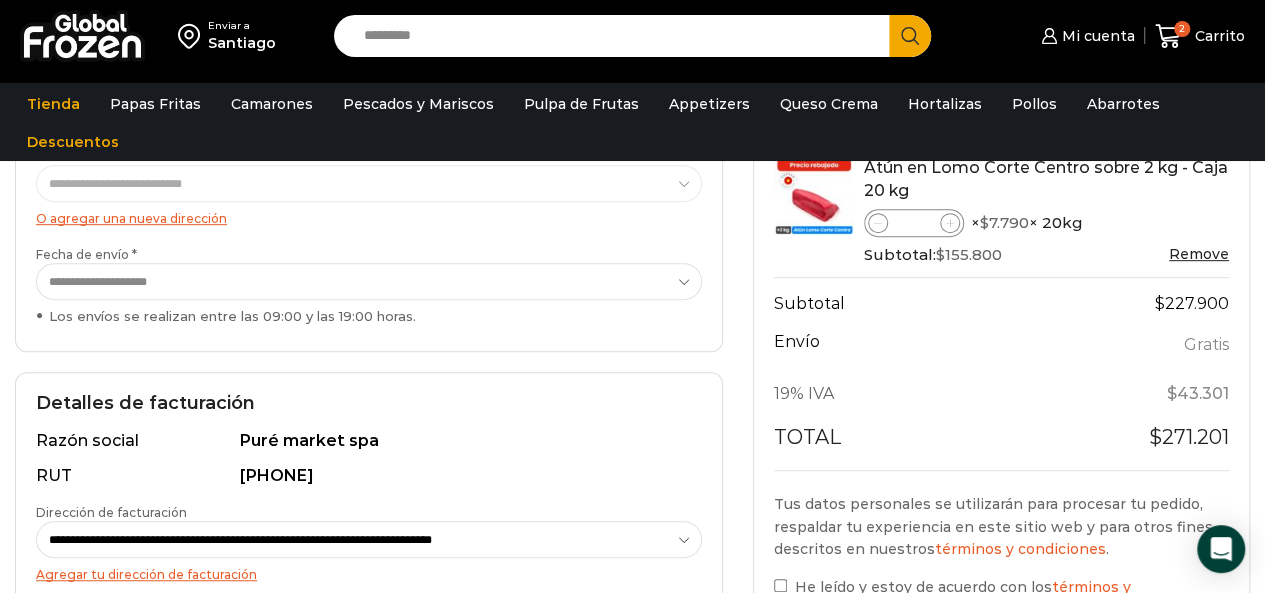 scroll, scrollTop: 361, scrollLeft: 0, axis: vertical 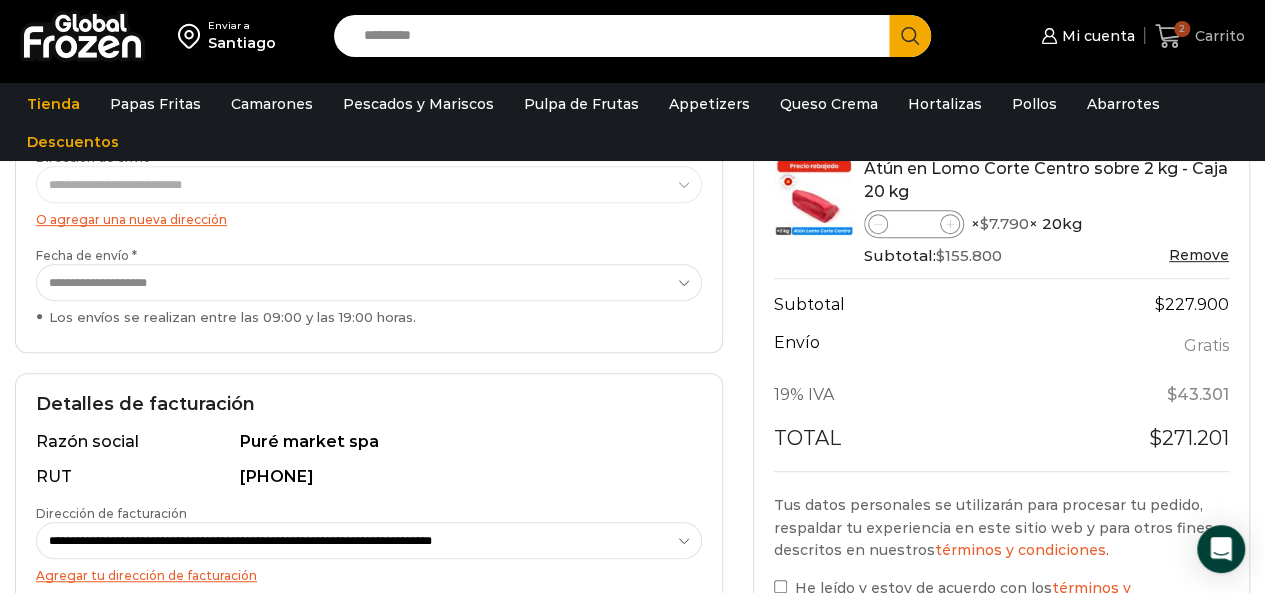 click on "2" at bounding box center (1182, 29) 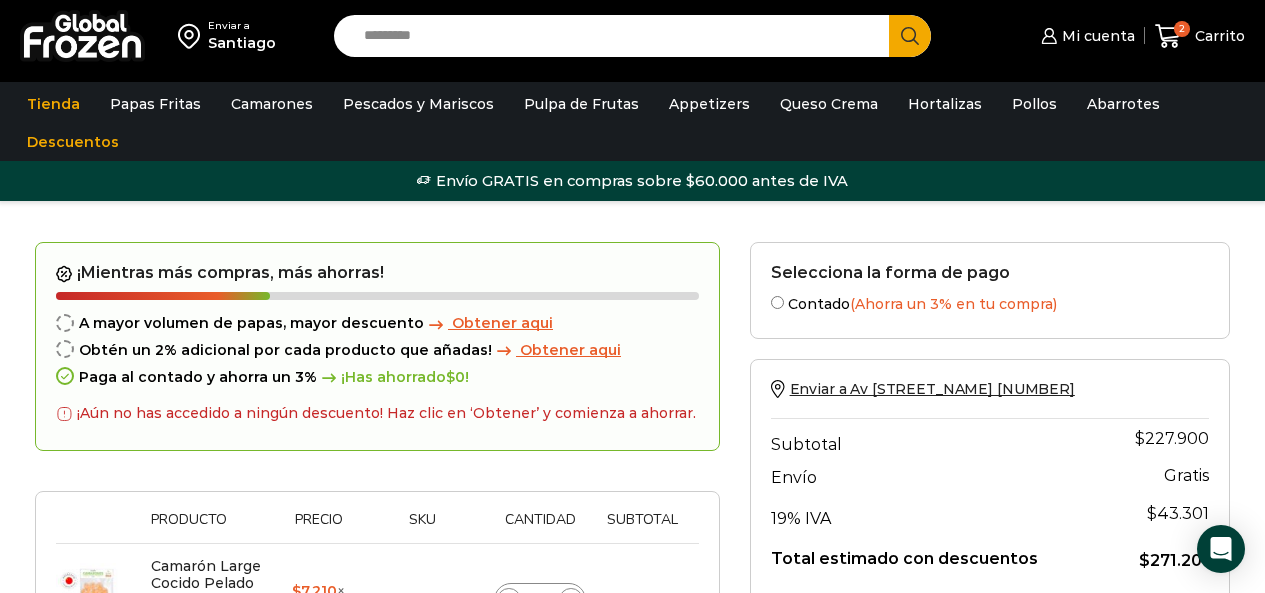 scroll, scrollTop: 0, scrollLeft: 0, axis: both 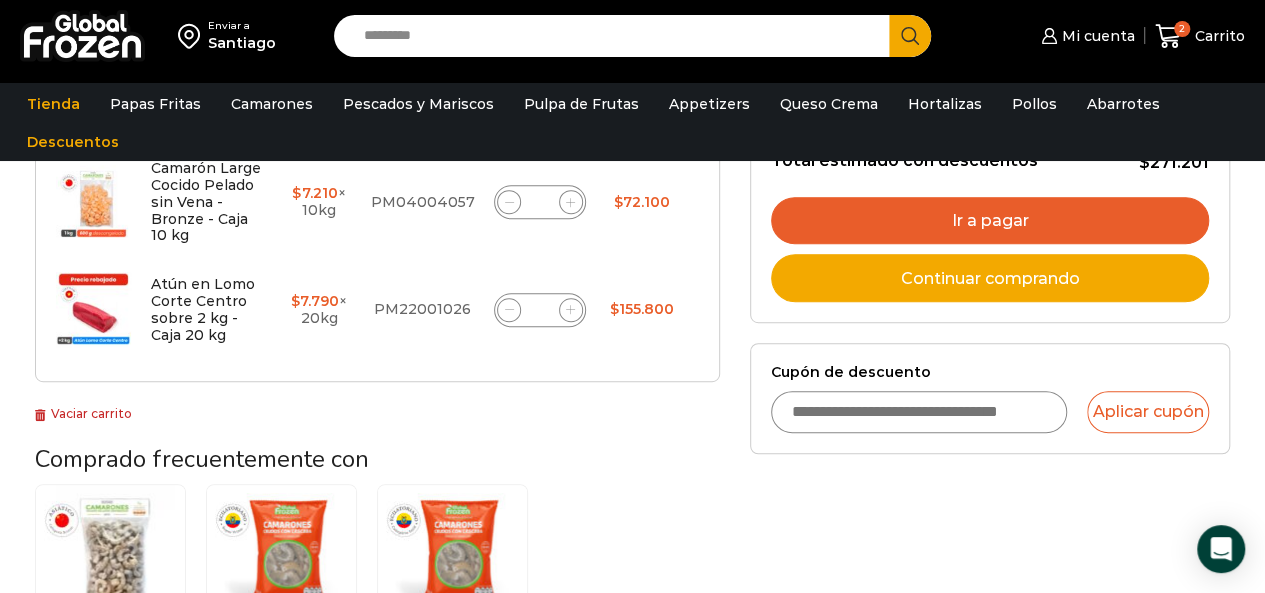 click on "Cupón de descuento" at bounding box center (919, 412) 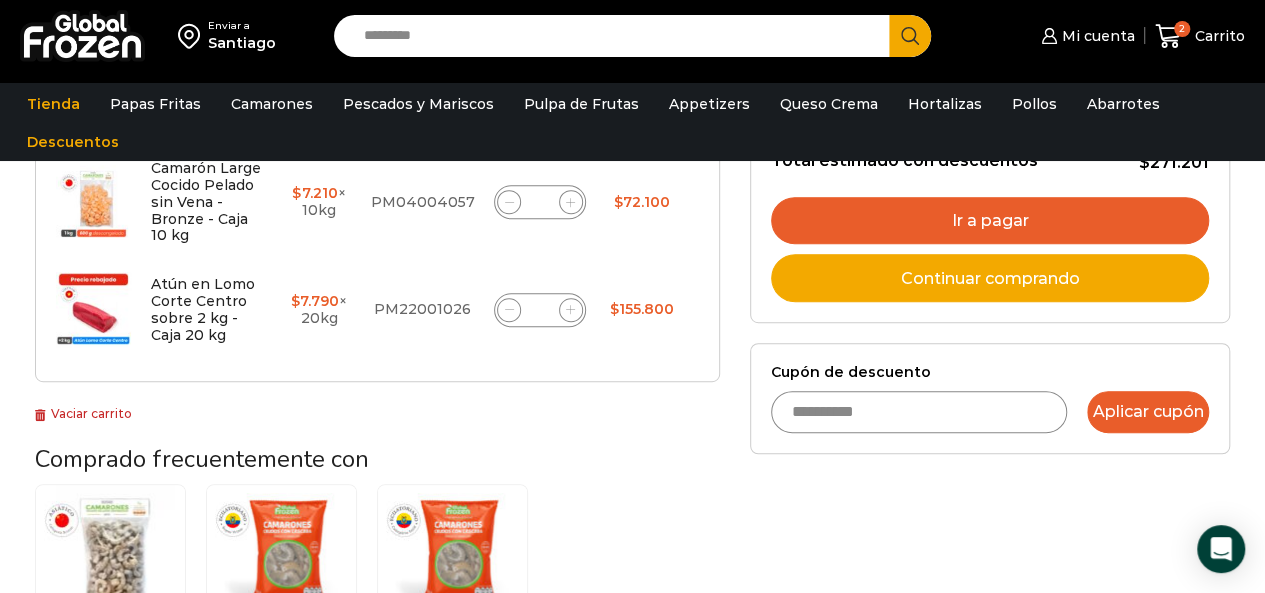type on "**********" 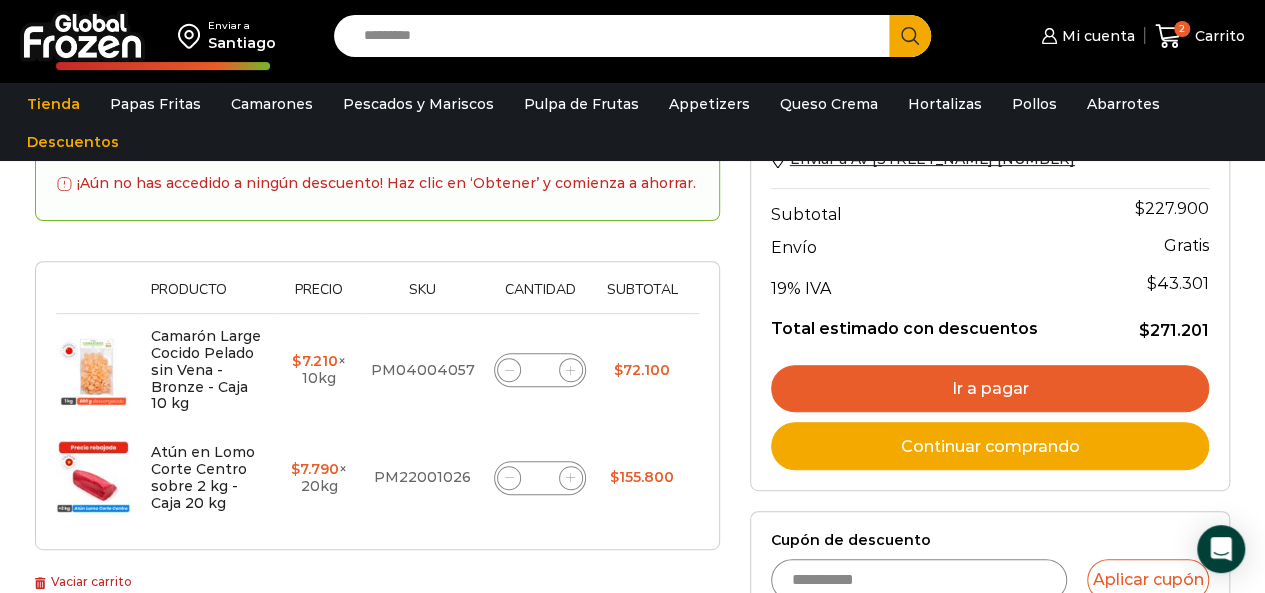 scroll, scrollTop: 230, scrollLeft: 0, axis: vertical 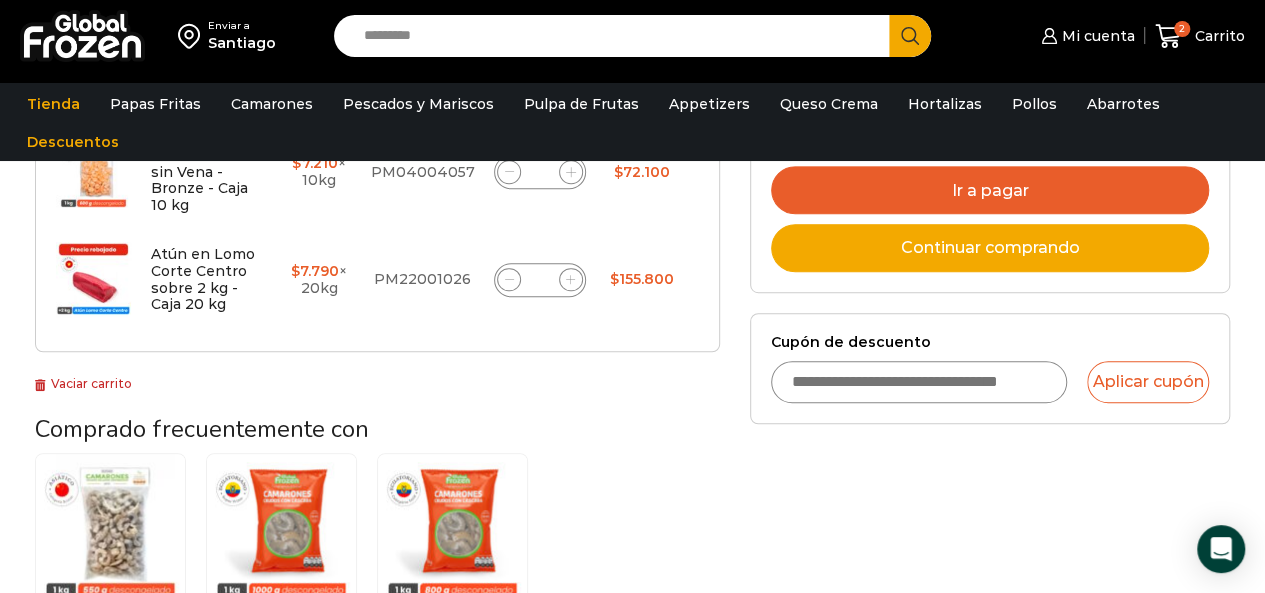 click on "Cupón de descuento" at bounding box center (919, 382) 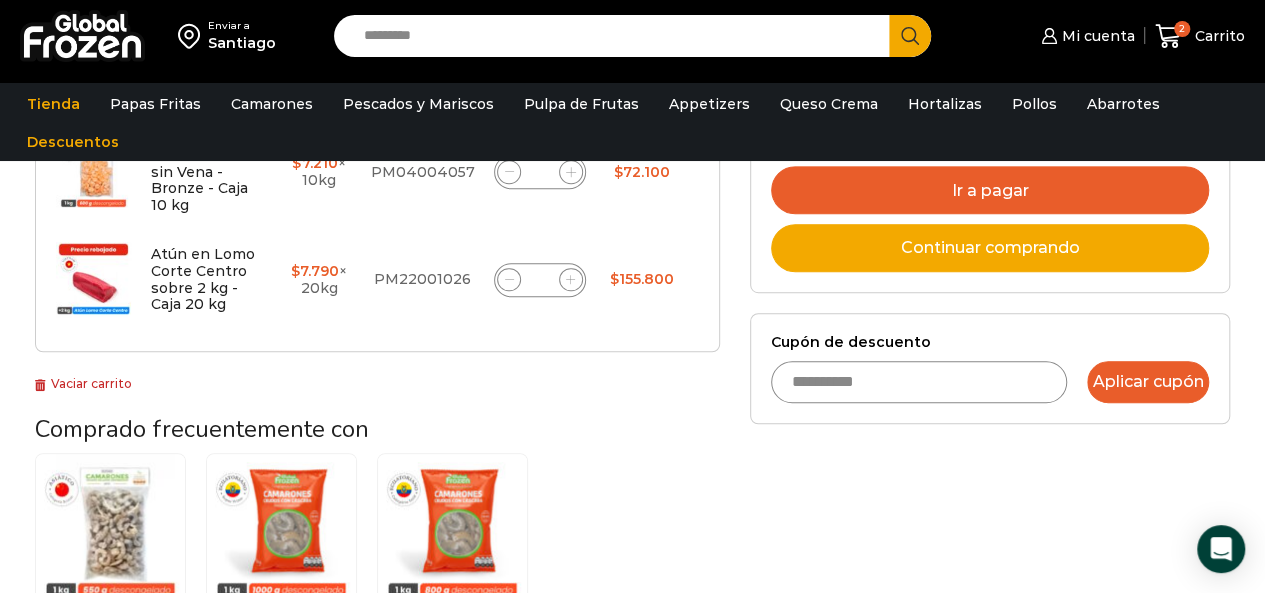 type on "**********" 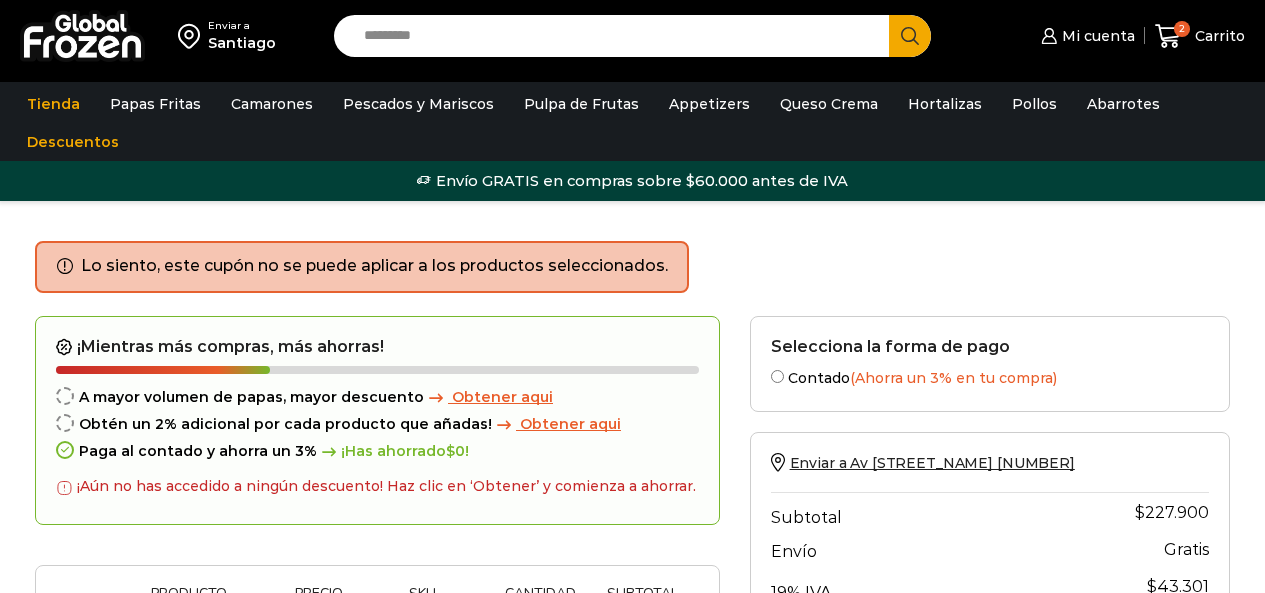 scroll, scrollTop: 0, scrollLeft: 0, axis: both 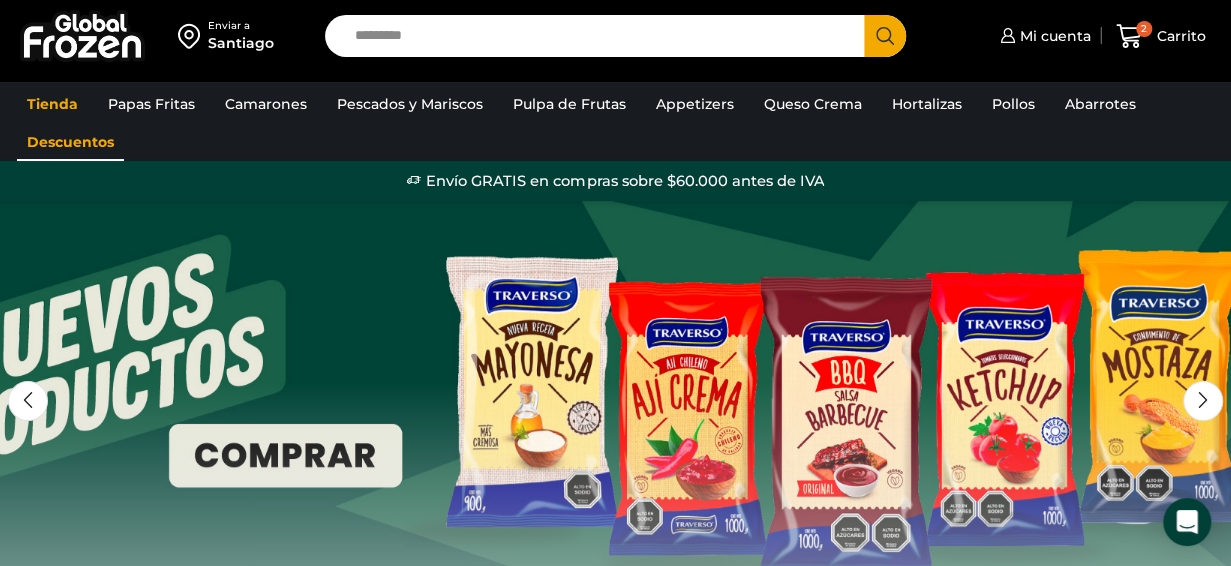 click on "Descuentos" at bounding box center (70, 142) 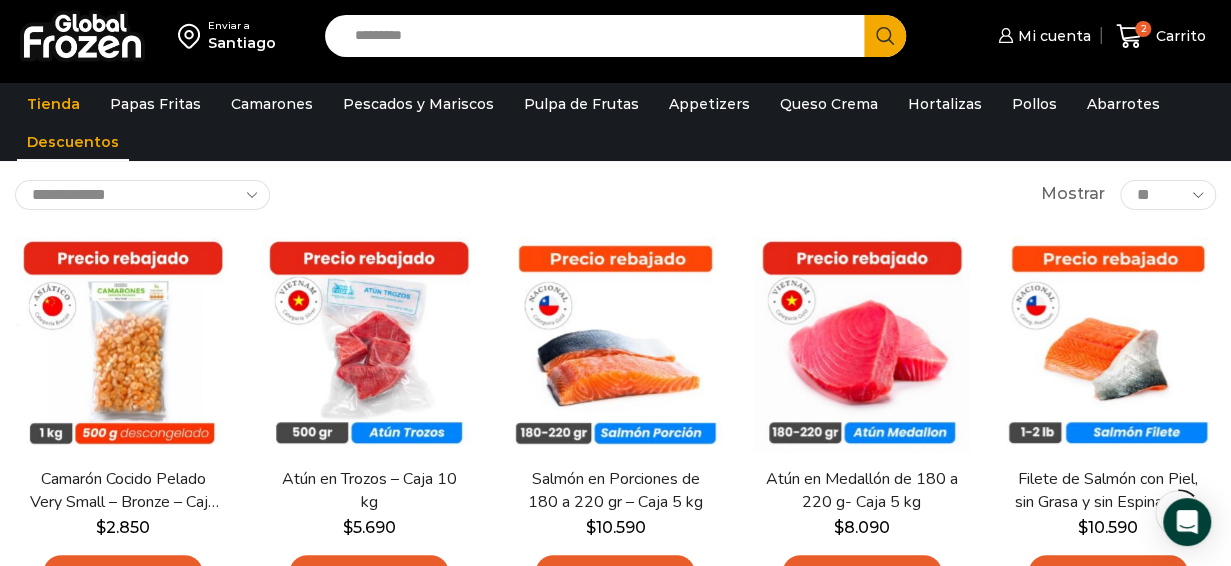 scroll, scrollTop: 184, scrollLeft: 0, axis: vertical 